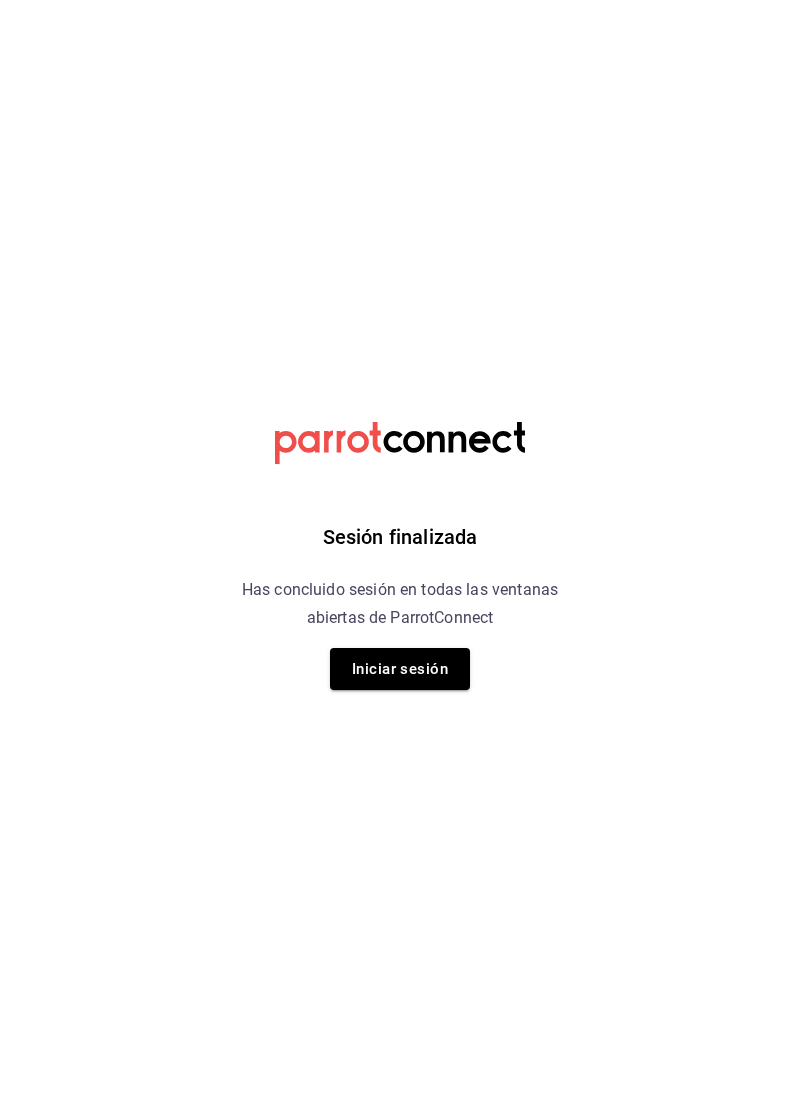 scroll, scrollTop: 0, scrollLeft: 0, axis: both 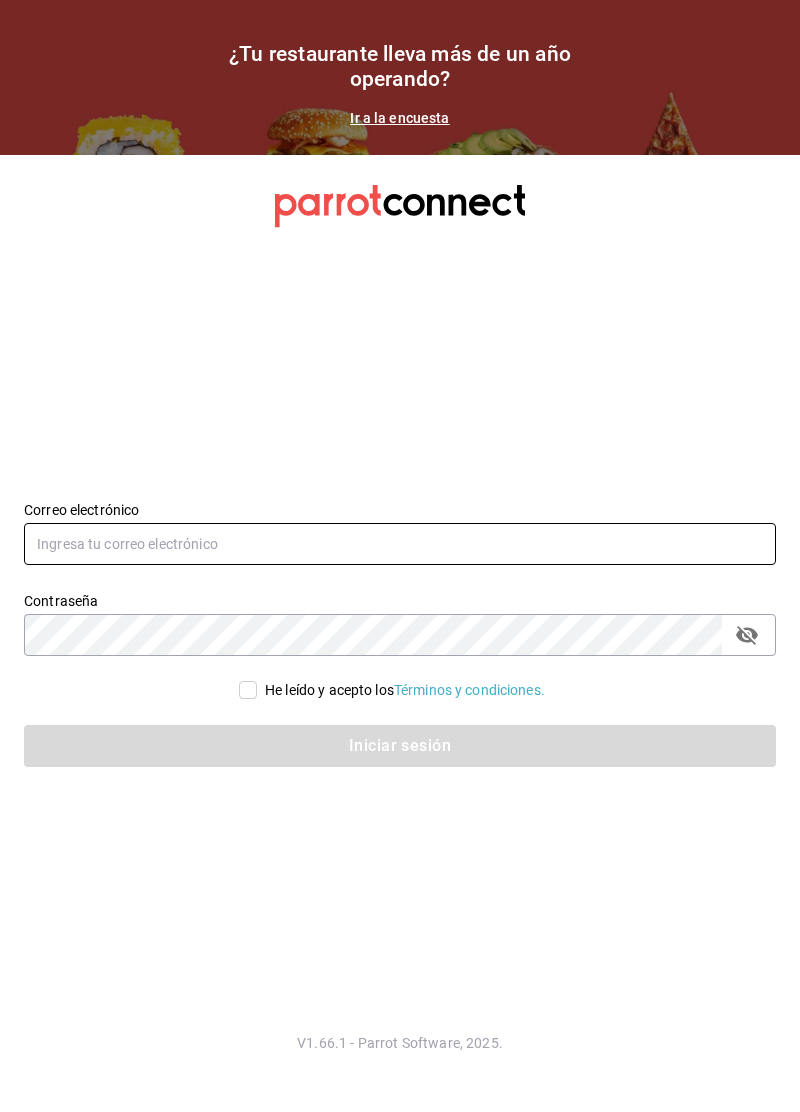click at bounding box center [400, 544] 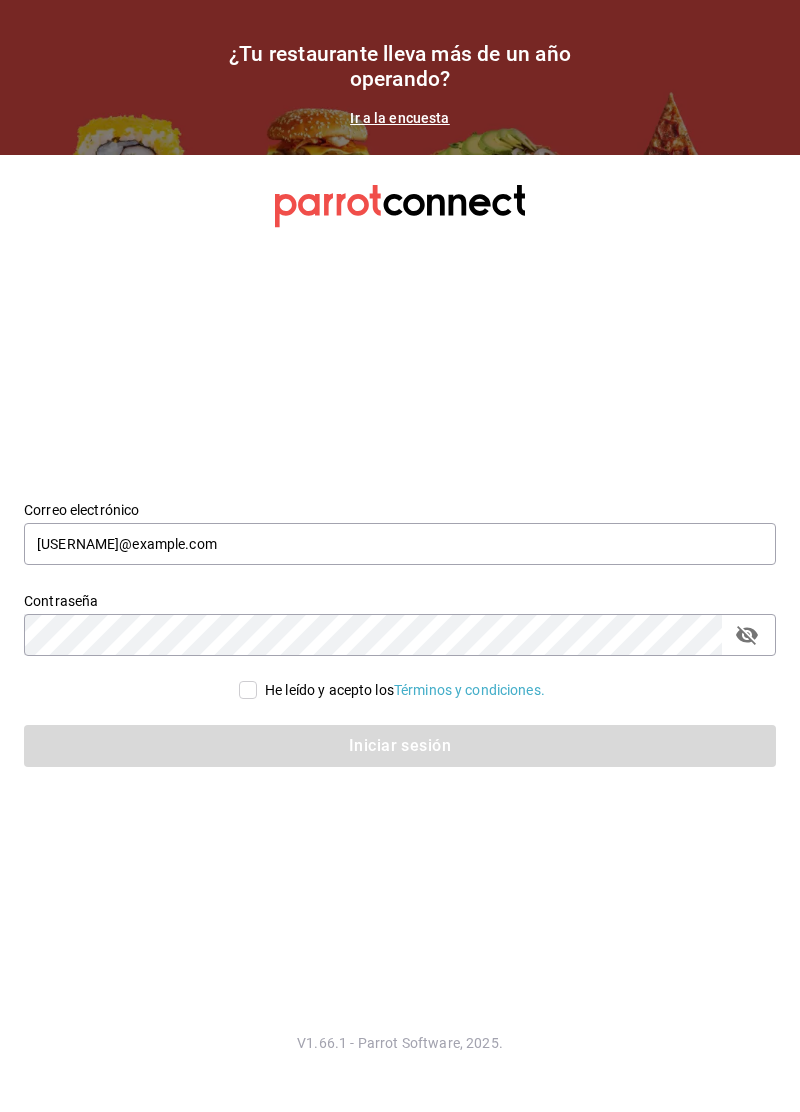 click on "He leído y acepto los  Términos y condiciones." at bounding box center [248, 690] 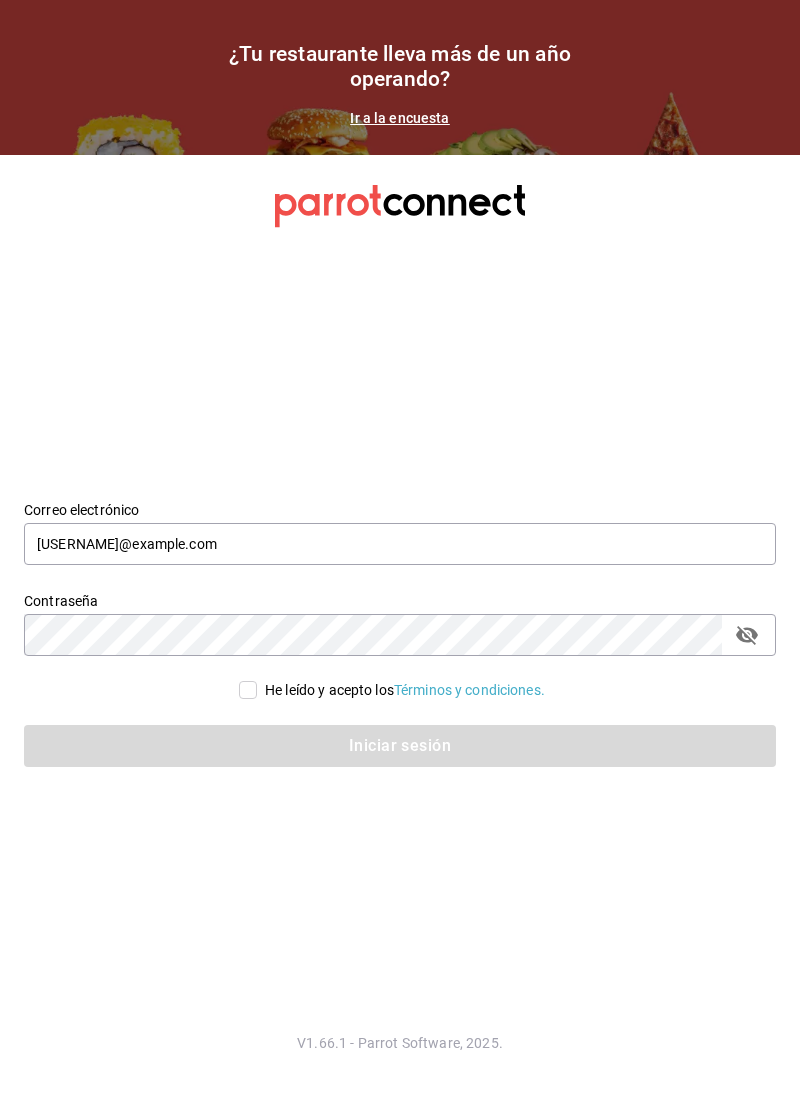 checkbox on "true" 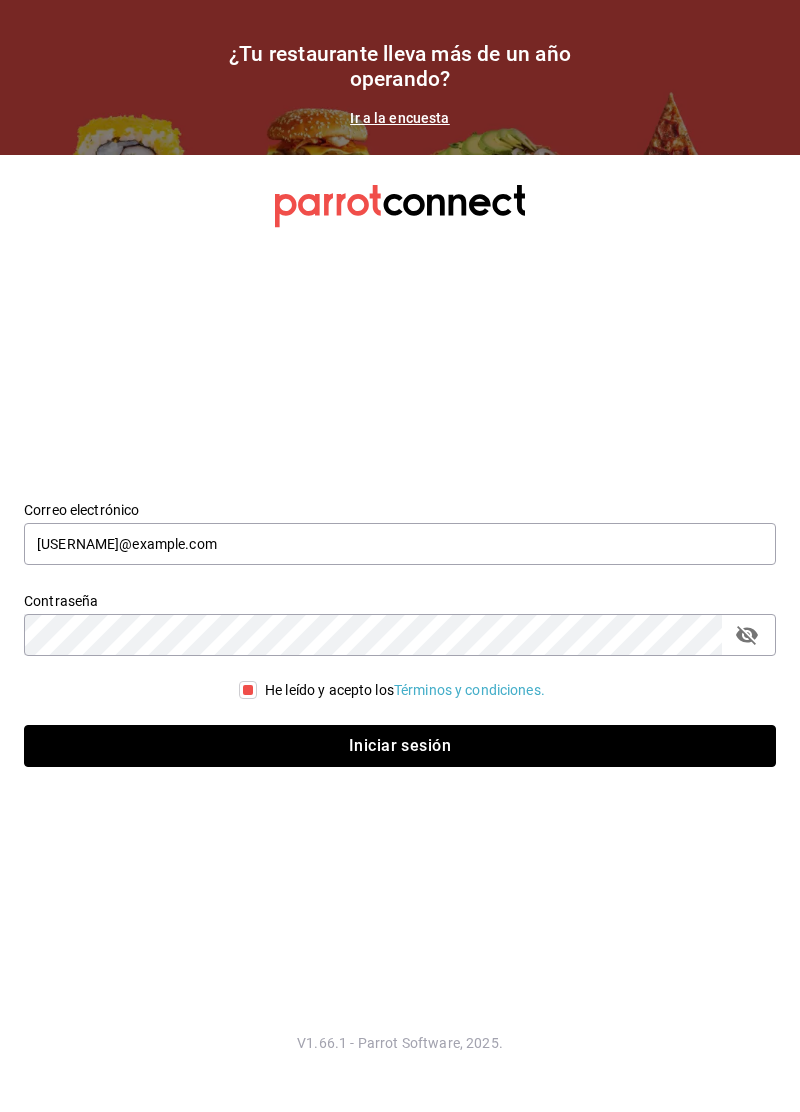 click on "Iniciar sesión" at bounding box center [400, 746] 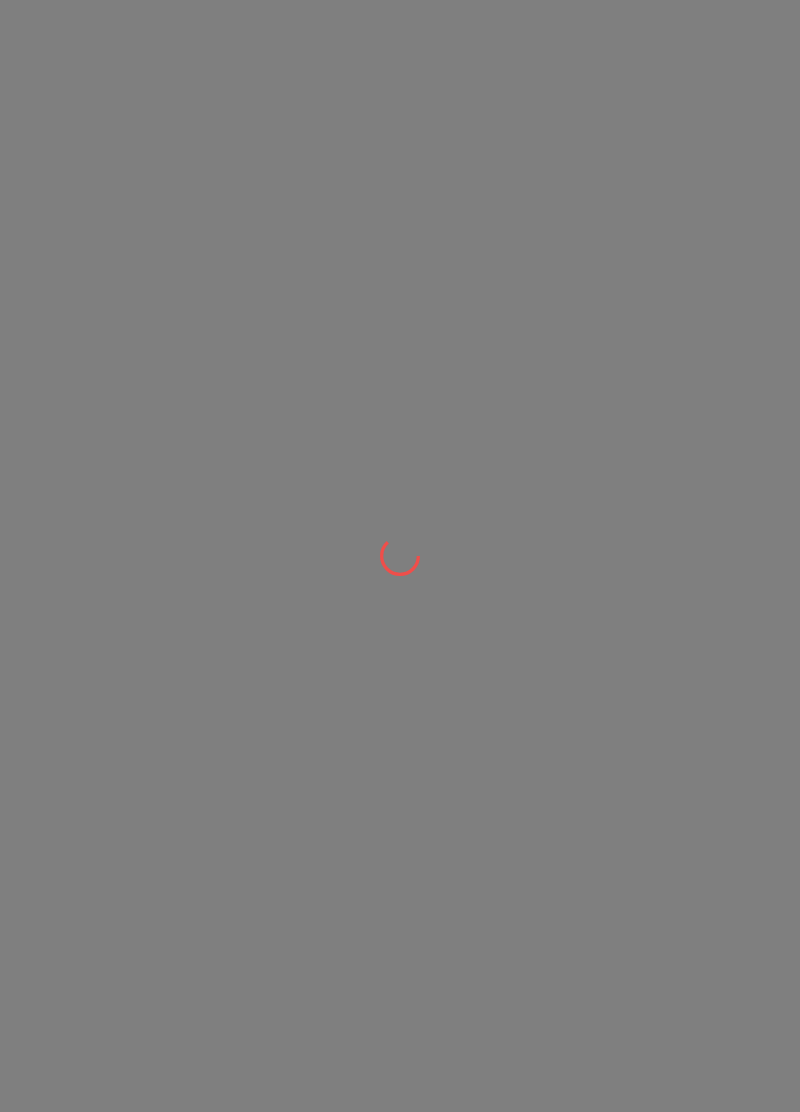 scroll, scrollTop: 0, scrollLeft: 0, axis: both 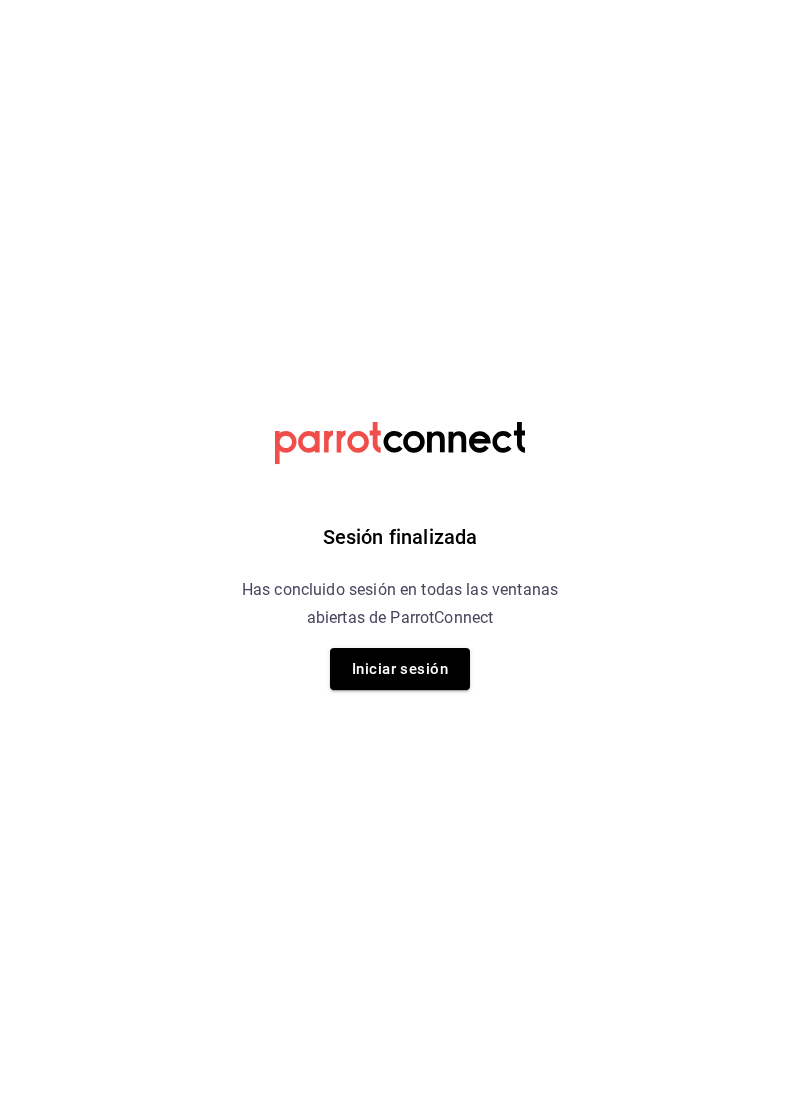 click on "Iniciar sesión" at bounding box center (400, 669) 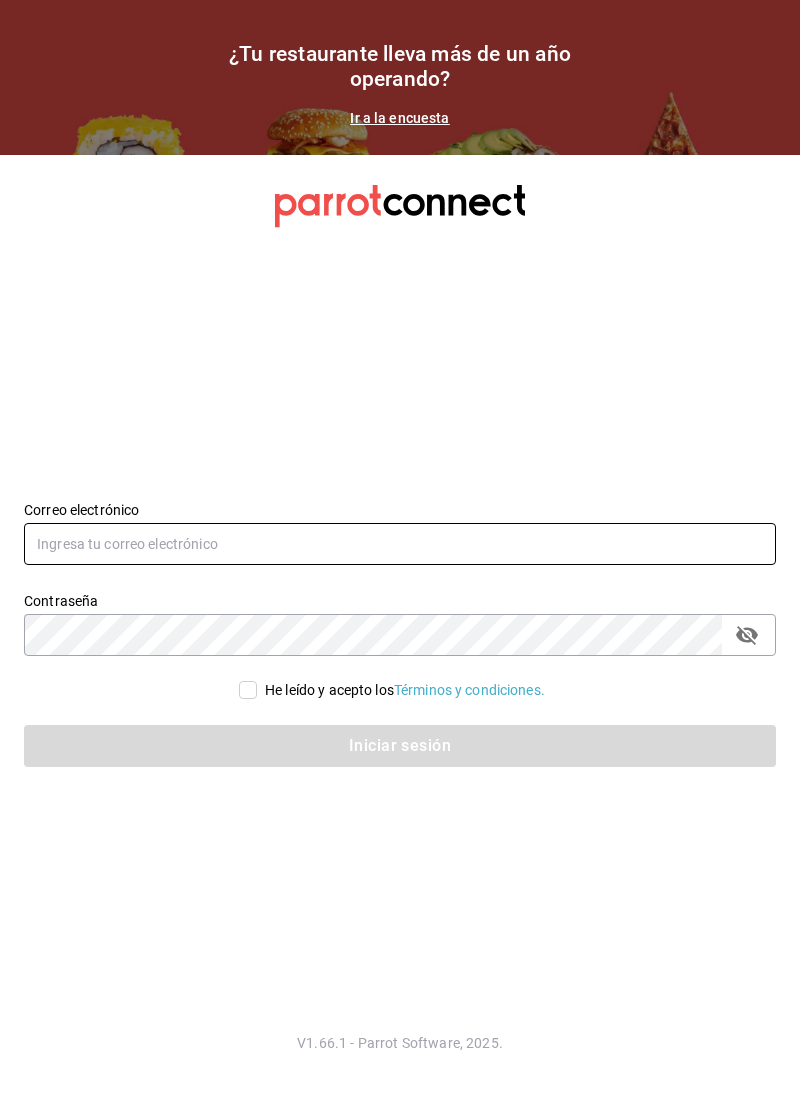 click at bounding box center (400, 544) 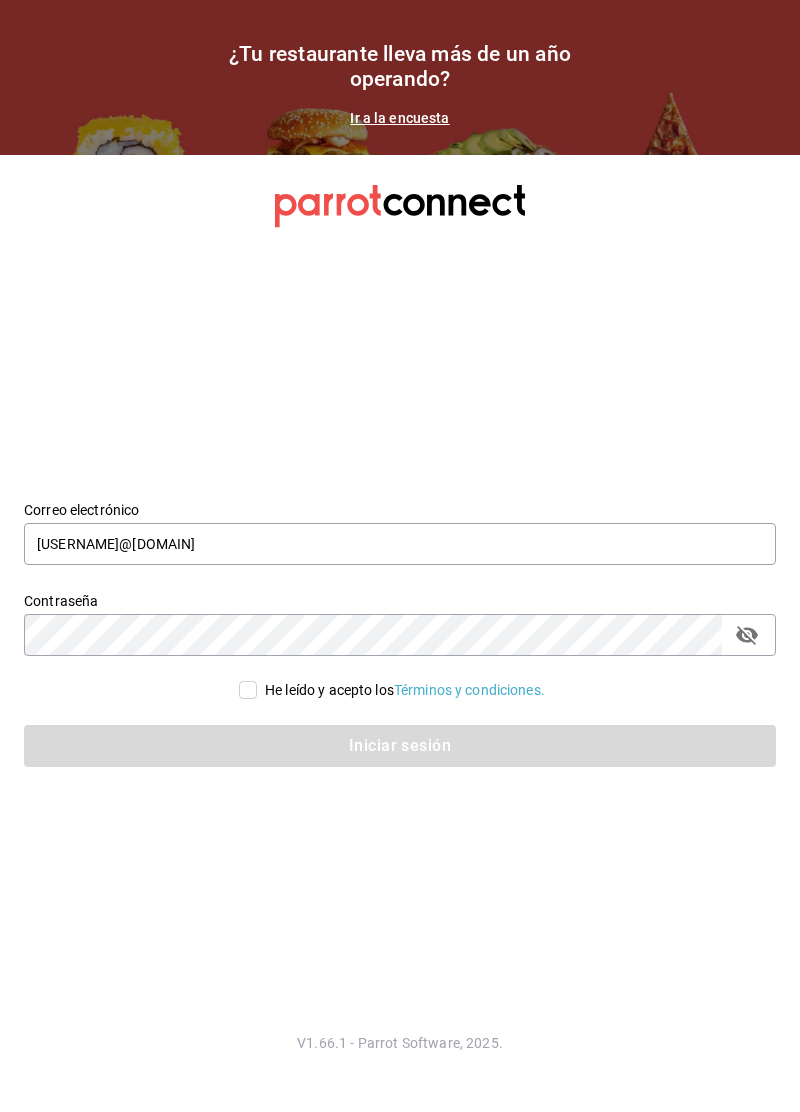 click on "He leído y acepto los  Términos y condiciones." at bounding box center (248, 690) 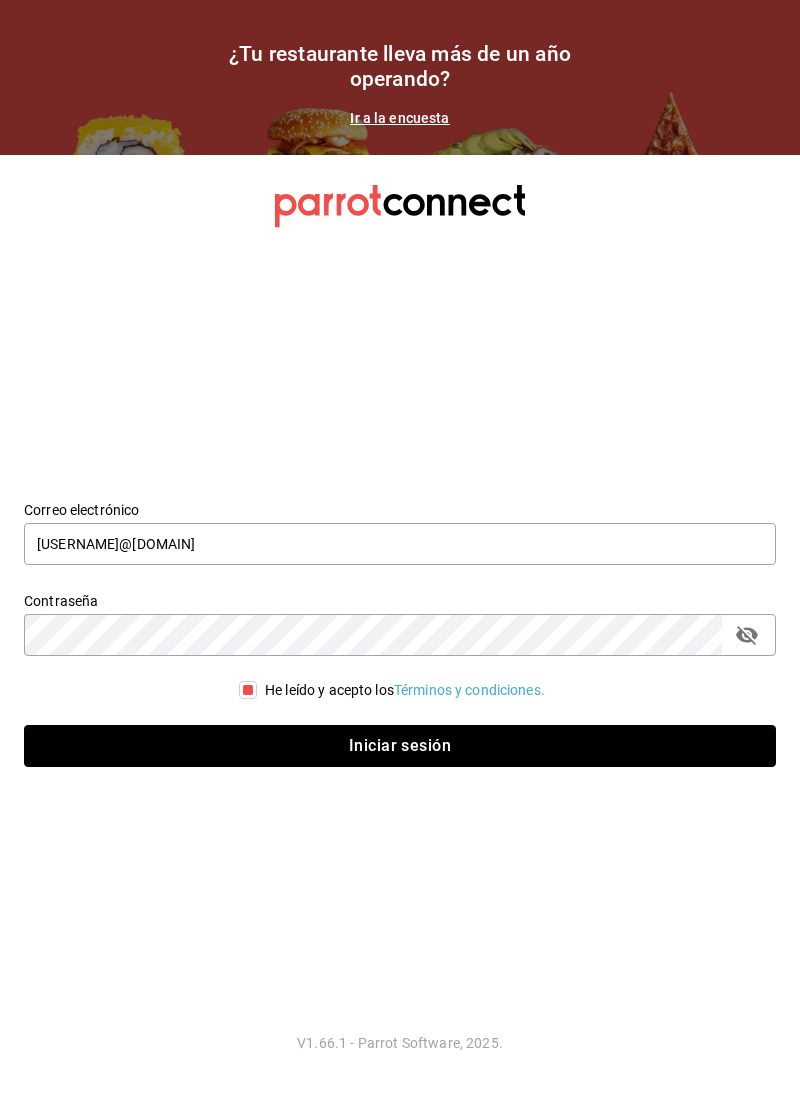 click on "Iniciar sesión" at bounding box center (400, 746) 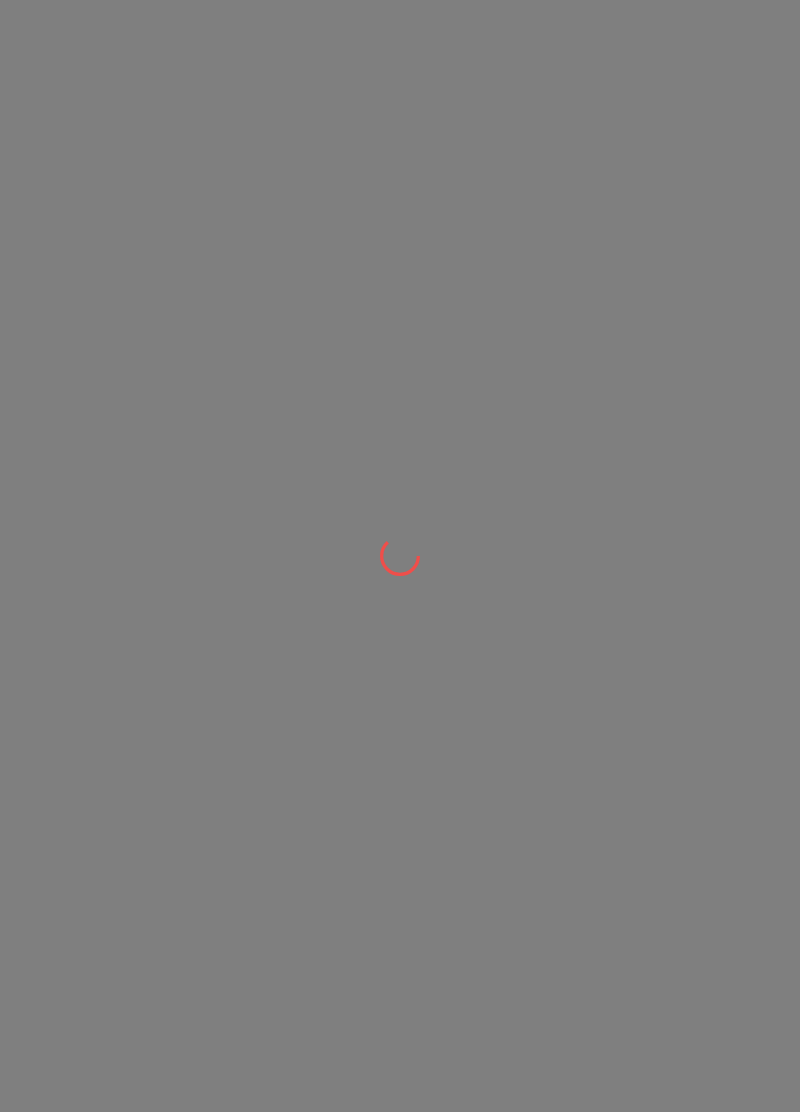 scroll, scrollTop: 0, scrollLeft: 0, axis: both 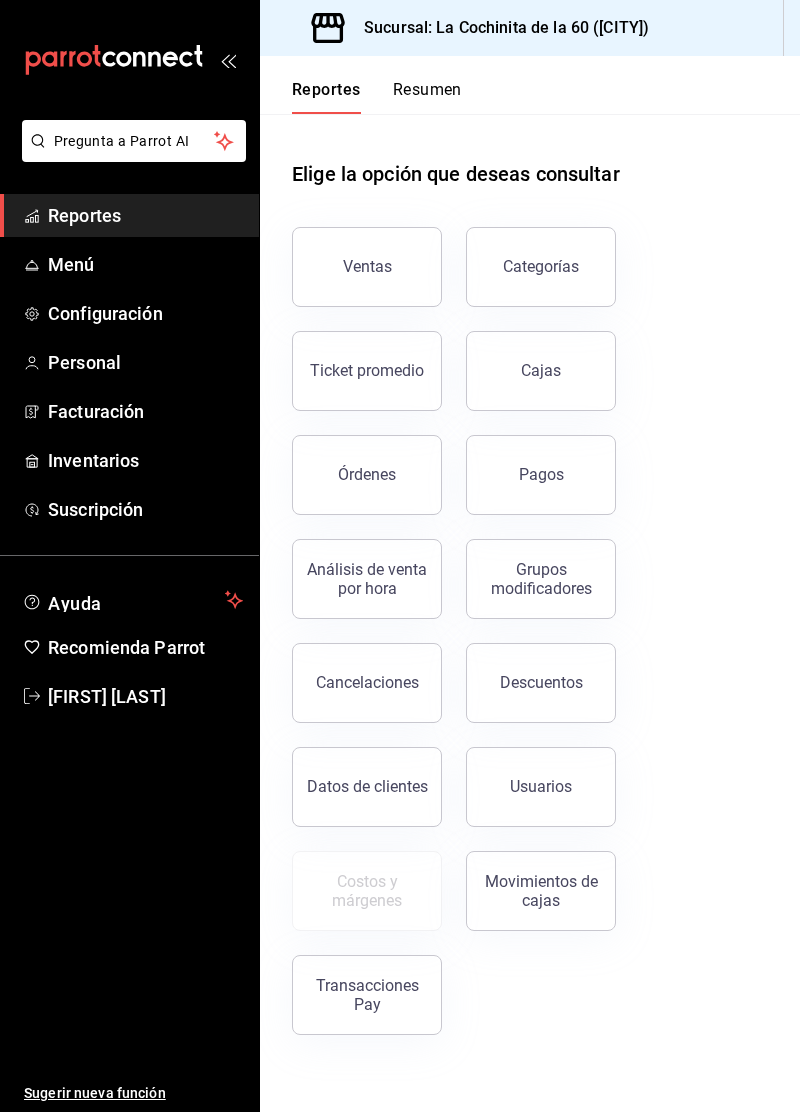 click on "Ventas" at bounding box center [367, 266] 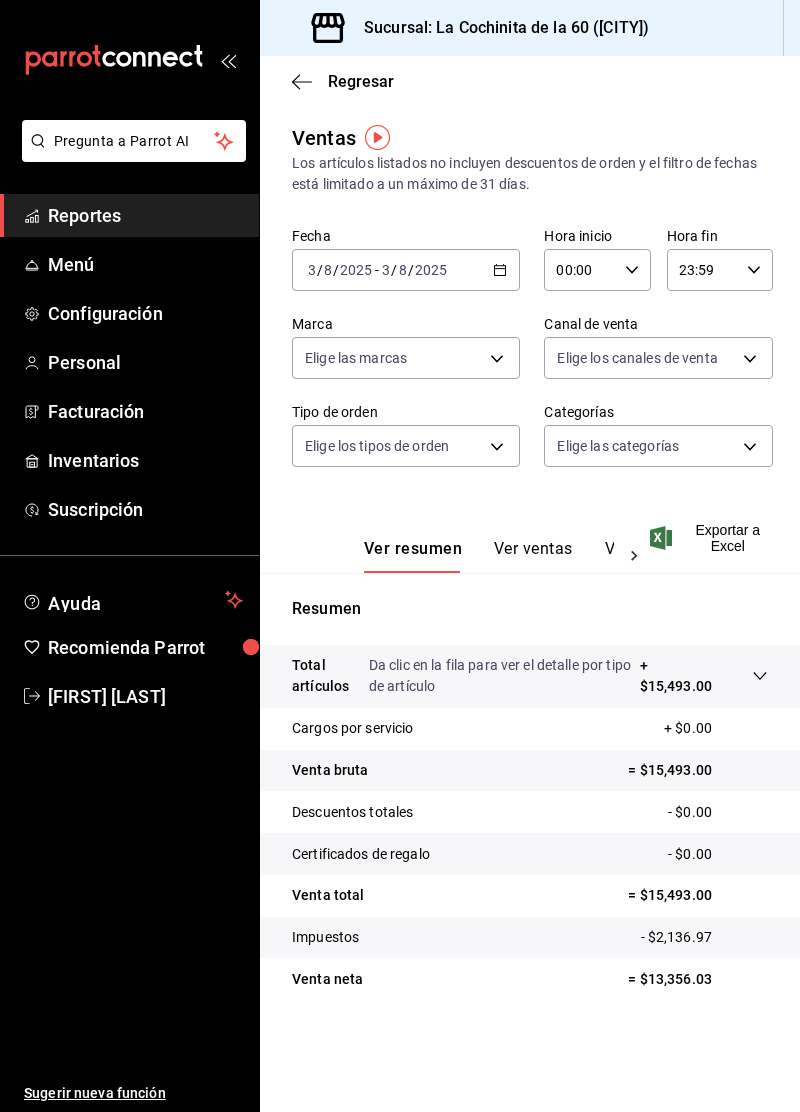 click on "Menú" at bounding box center [145, 264] 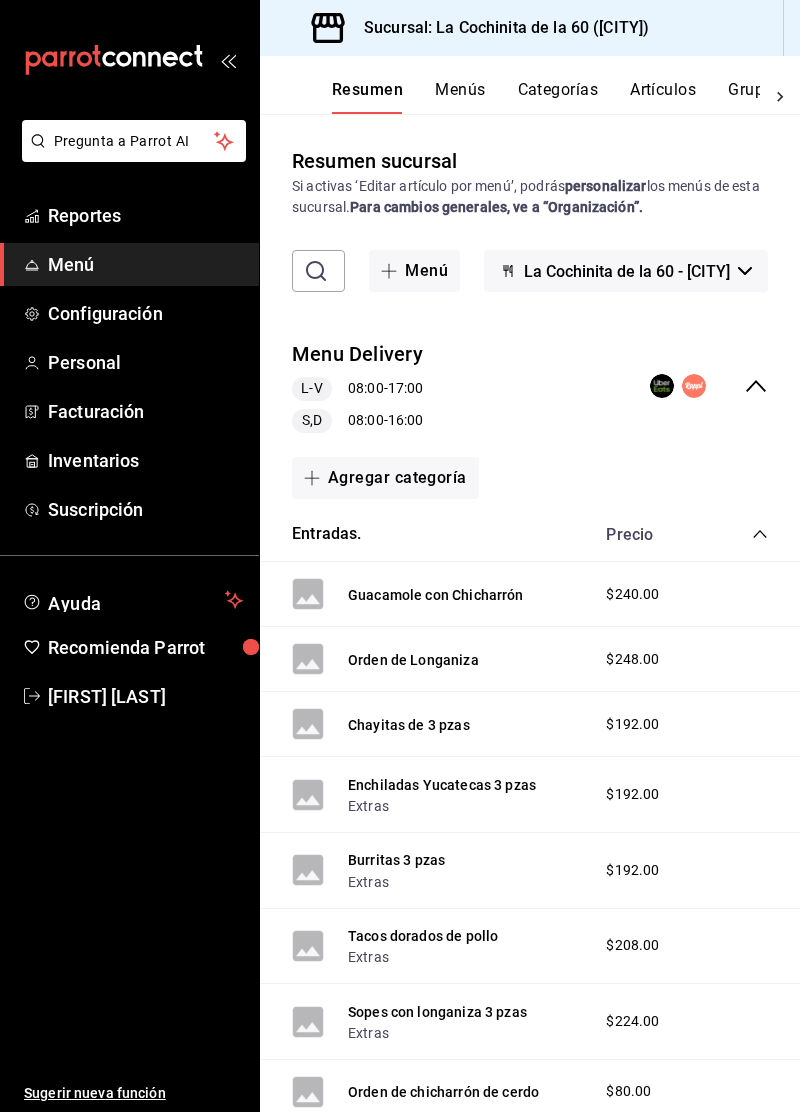 click on "Reportes" at bounding box center [145, 215] 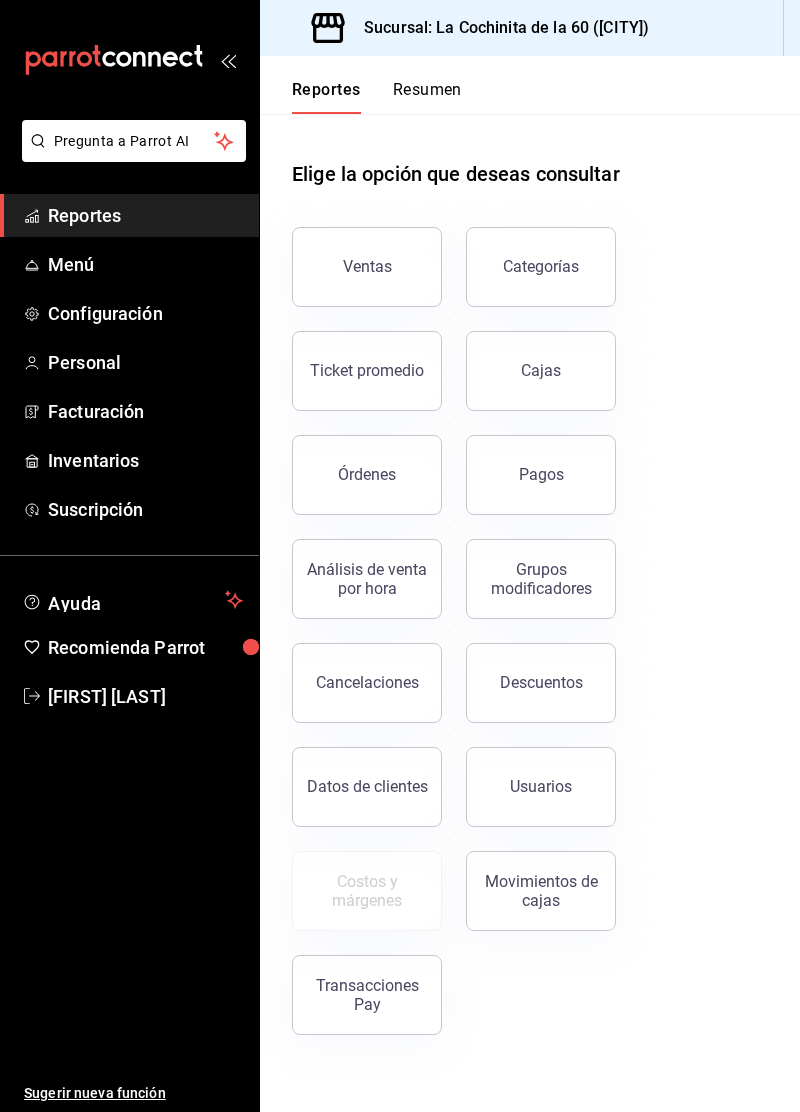 click on "Cajas" at bounding box center (541, 371) 